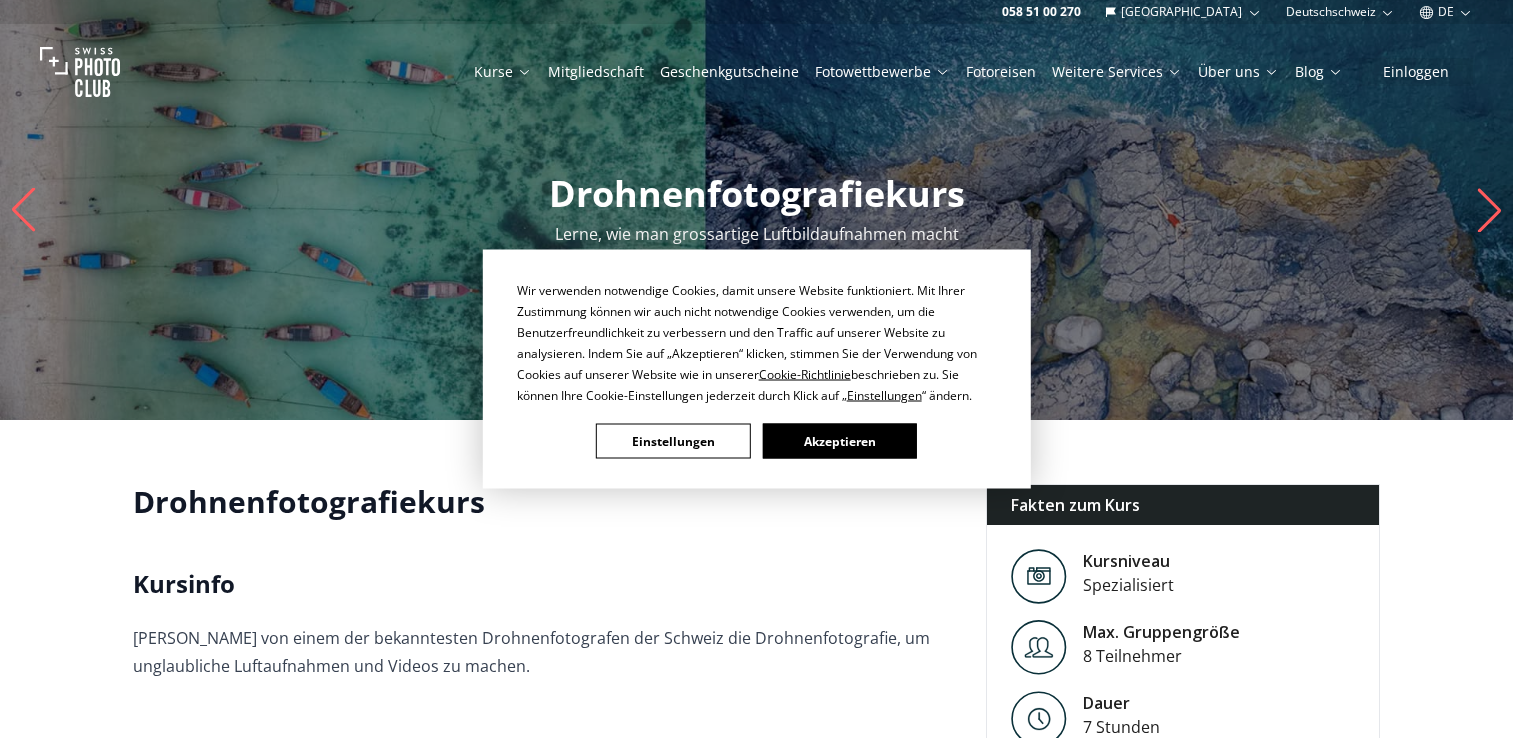 scroll, scrollTop: 0, scrollLeft: 0, axis: both 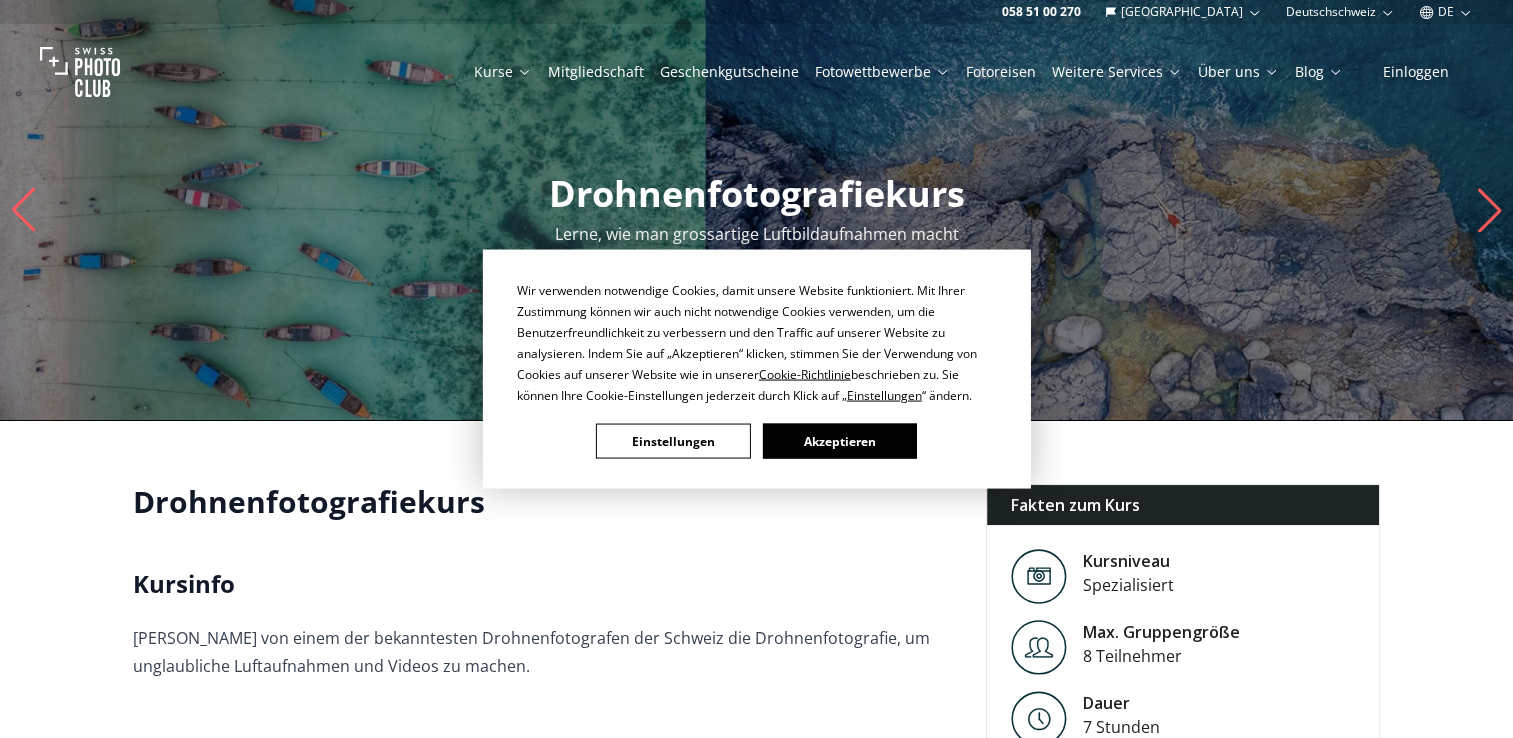 click on "Einstellungen" at bounding box center [673, 441] 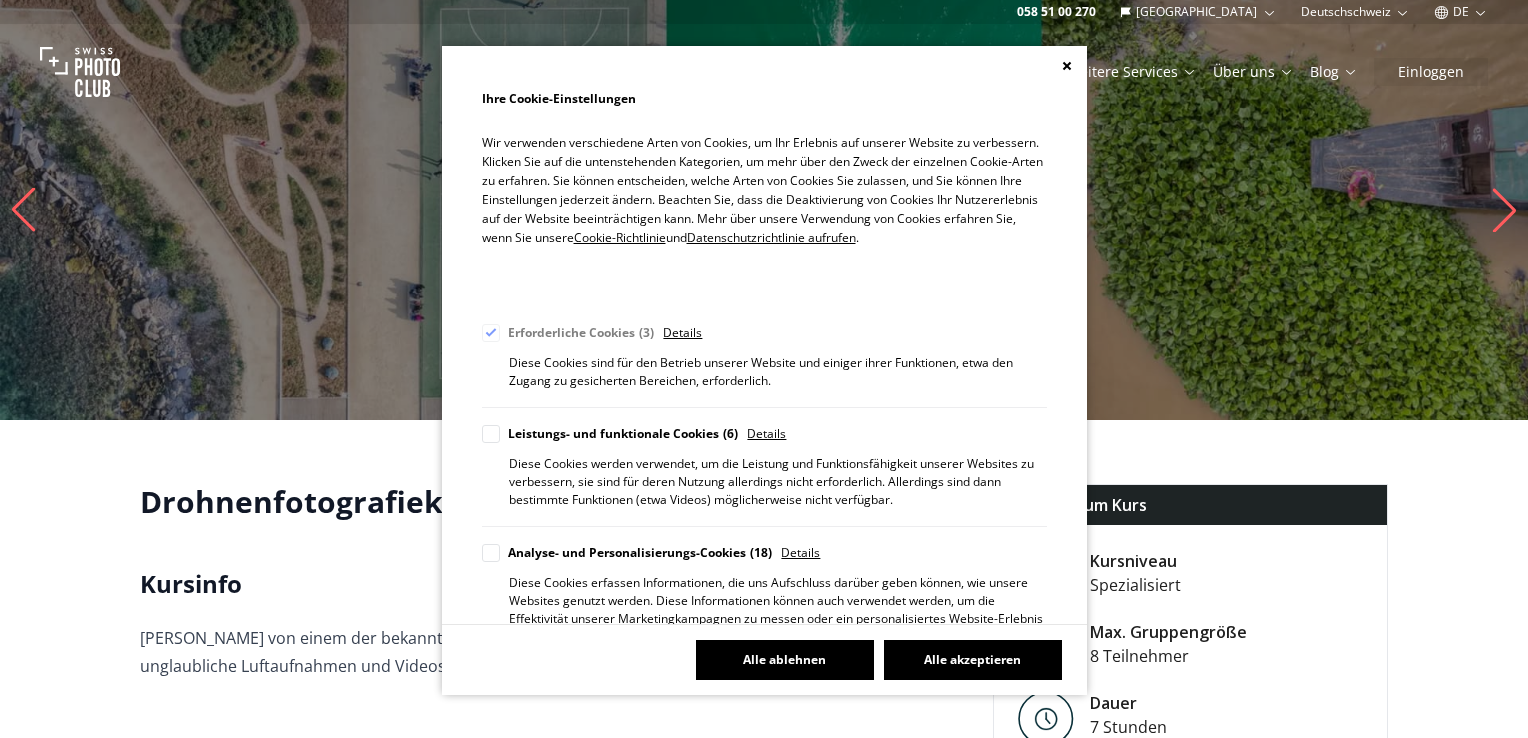 click on "Alle ablehnen" at bounding box center [785, 660] 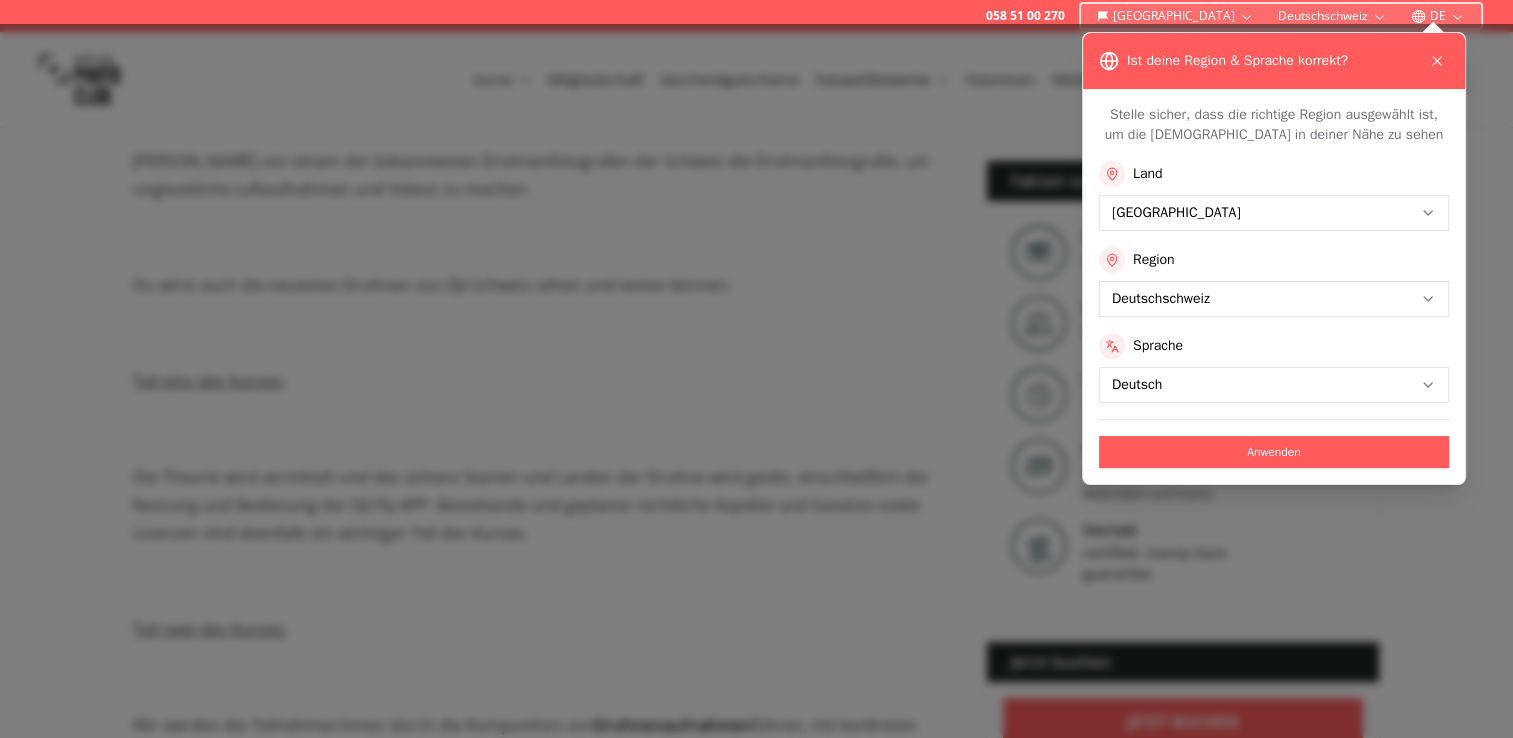 scroll, scrollTop: 500, scrollLeft: 0, axis: vertical 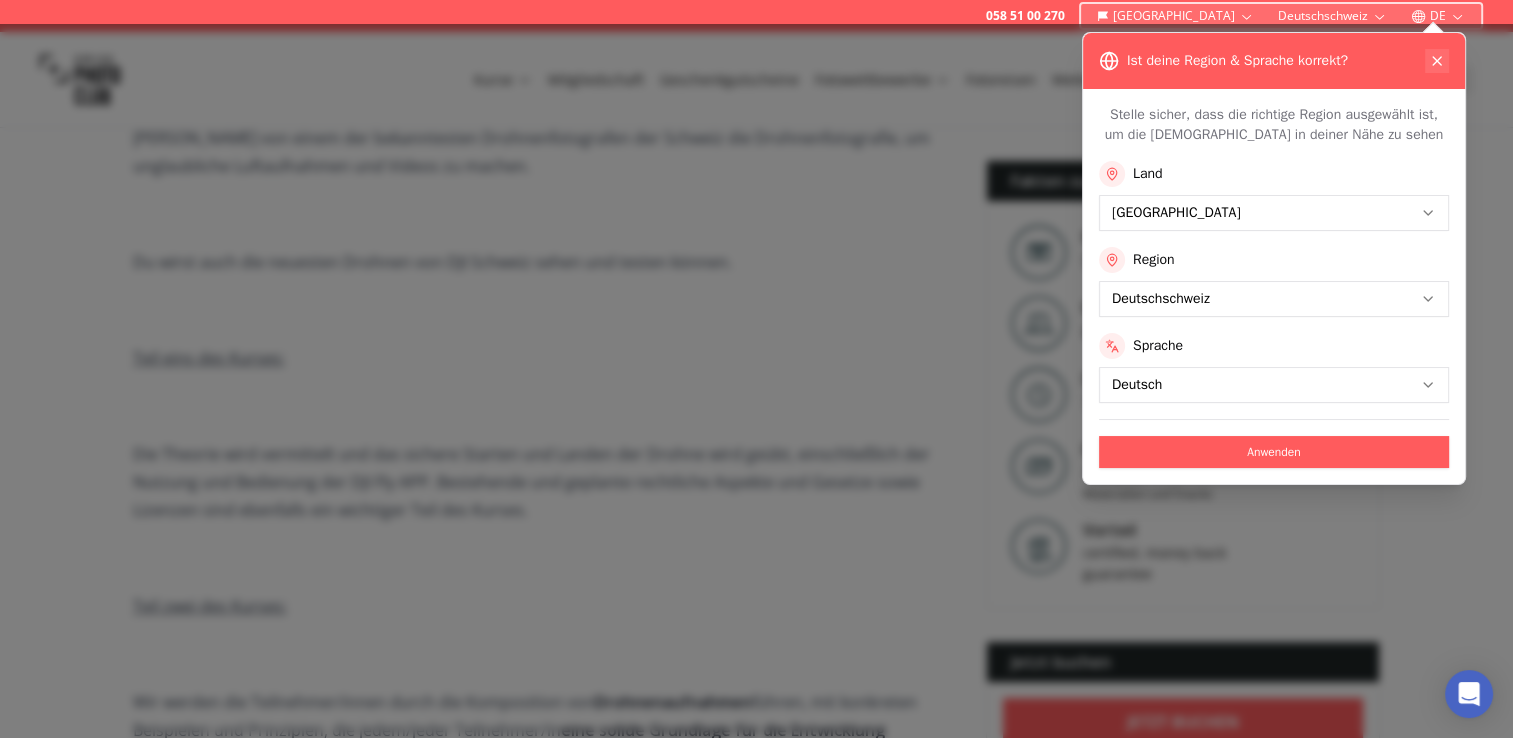 click 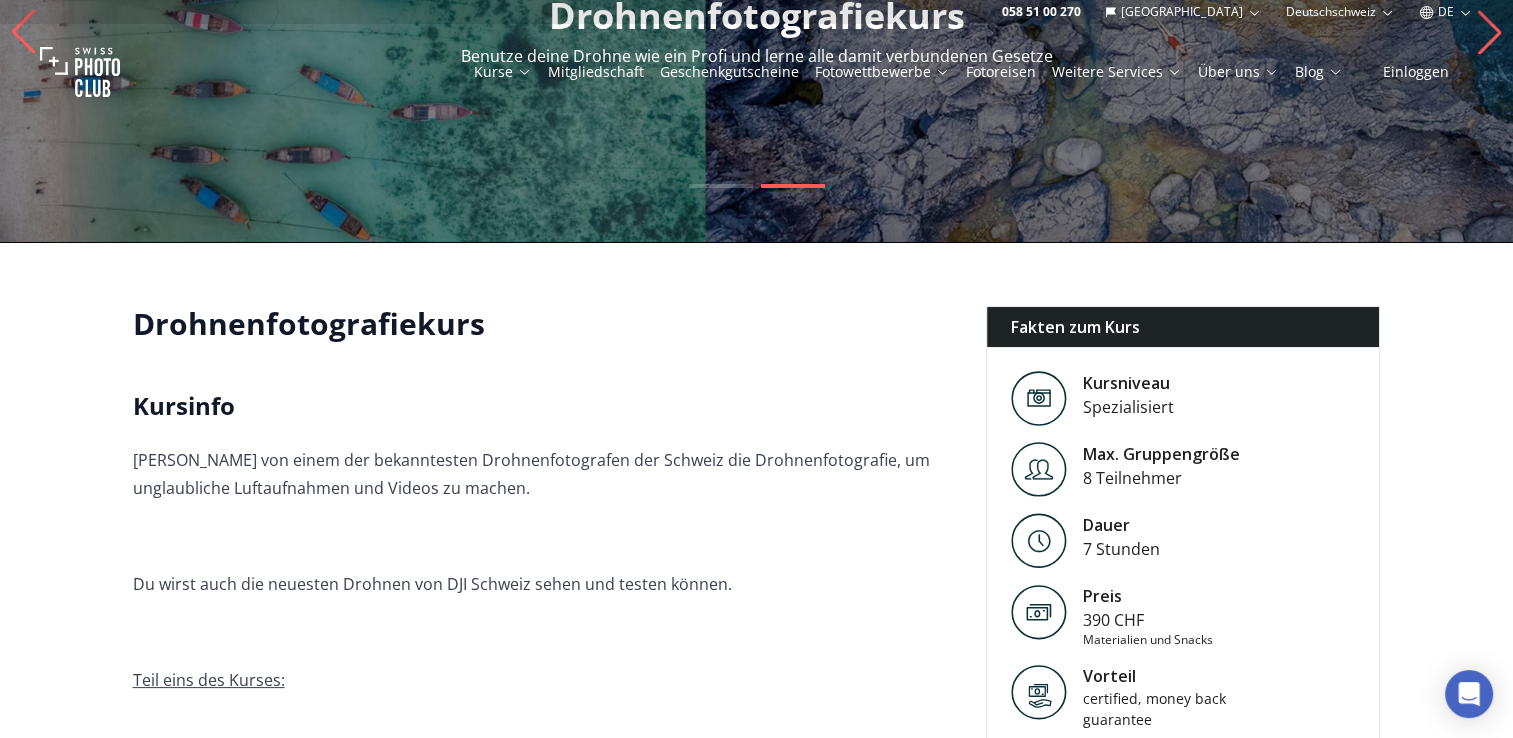 scroll, scrollTop: 0, scrollLeft: 0, axis: both 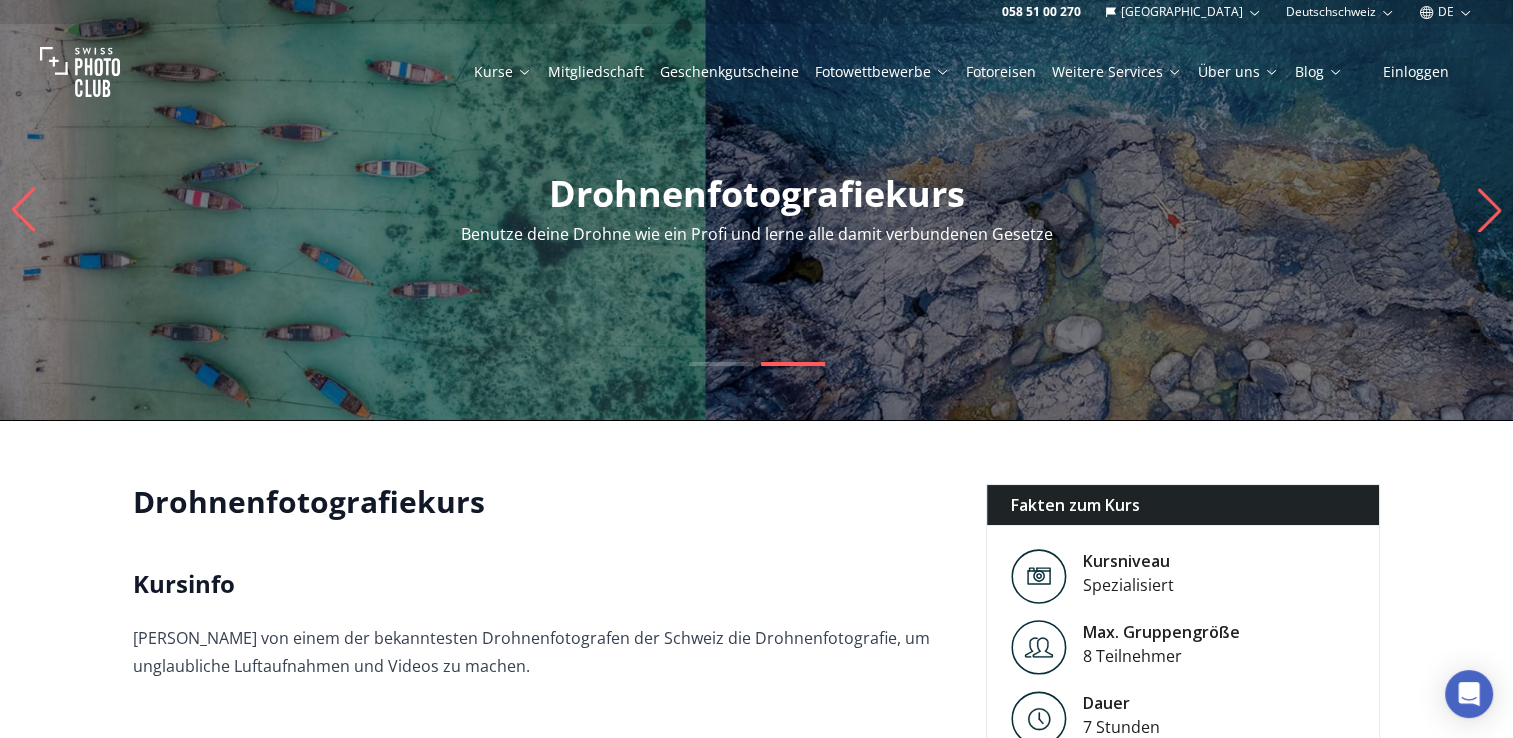 click on "Fotoreisen" at bounding box center [1001, 72] 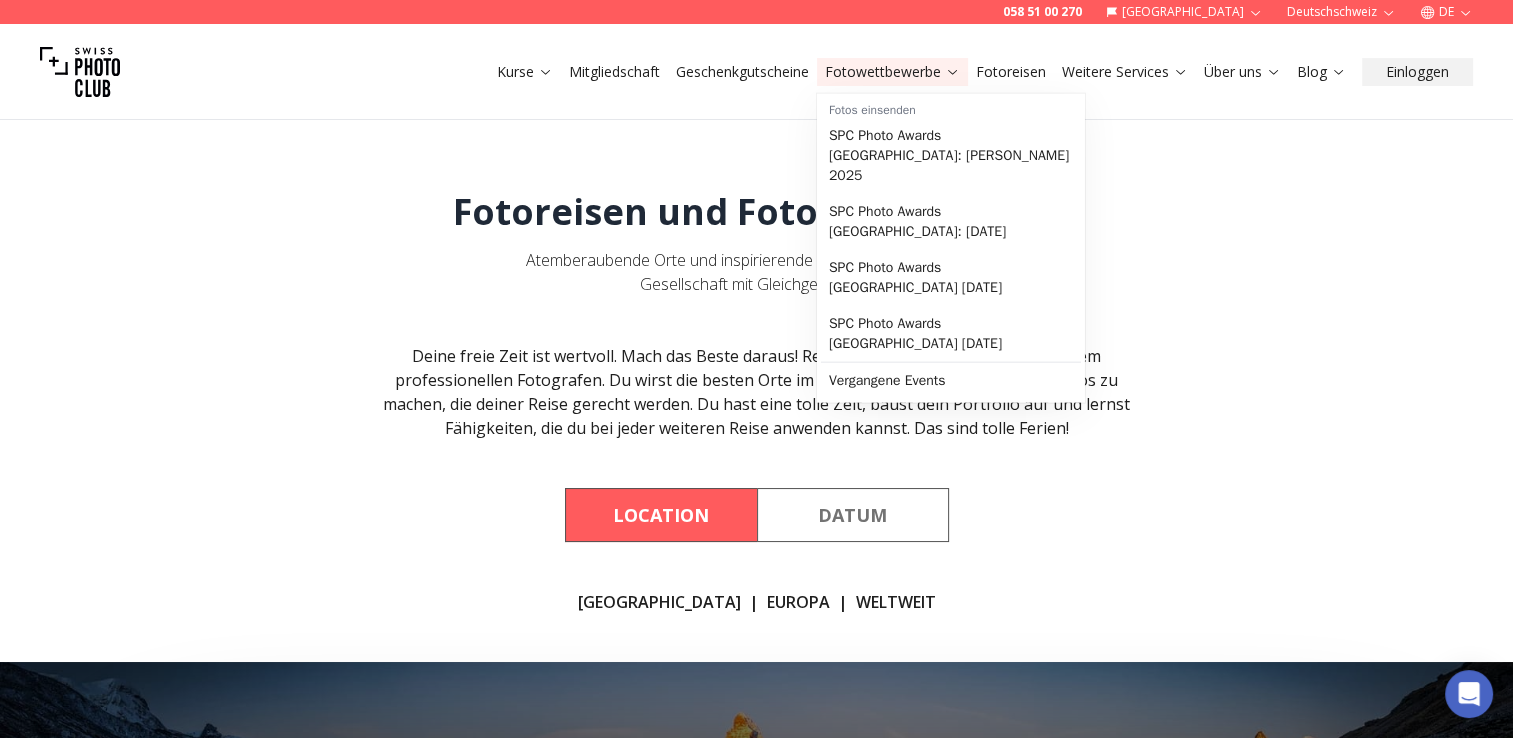 click on "Fotowettbewerbe" at bounding box center [892, 72] 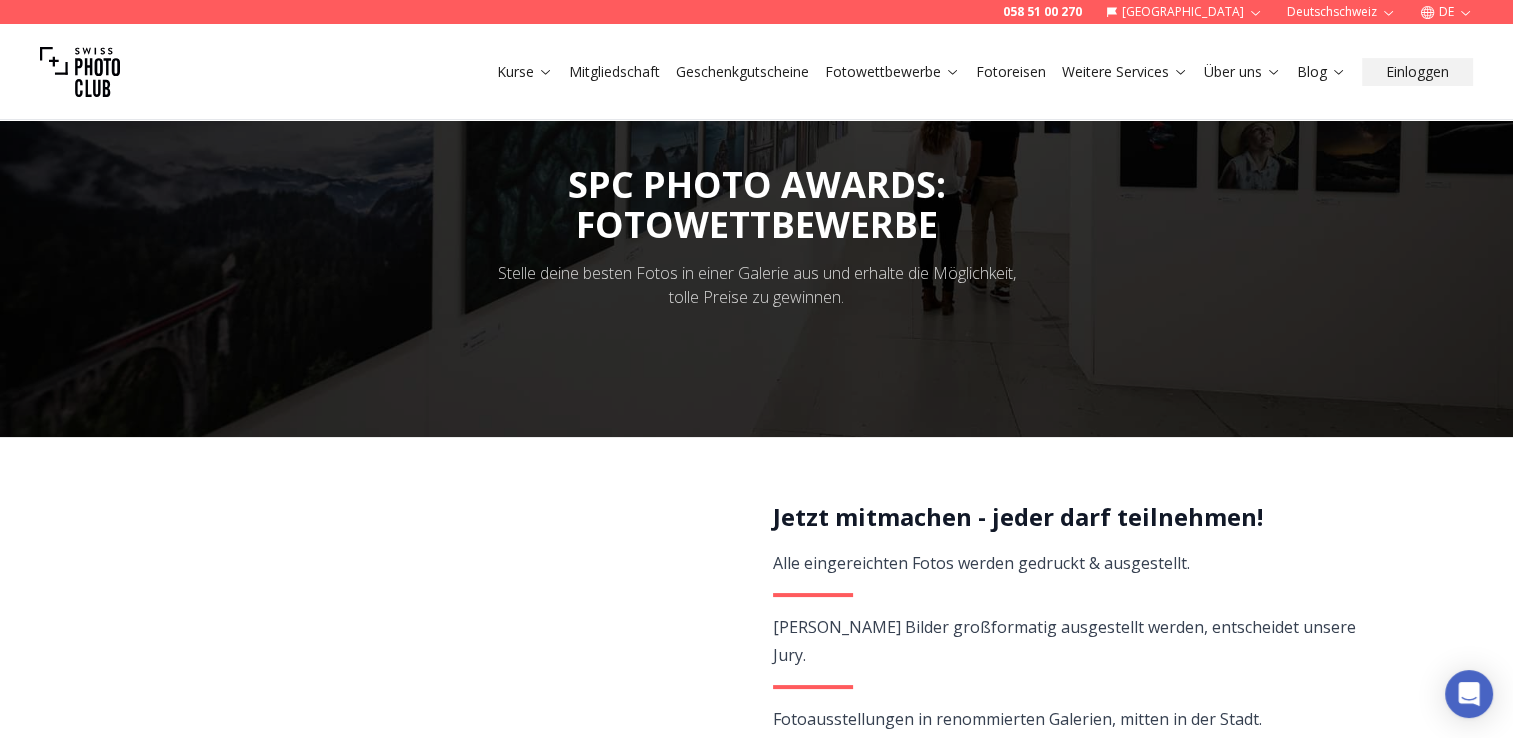 scroll, scrollTop: 0, scrollLeft: 0, axis: both 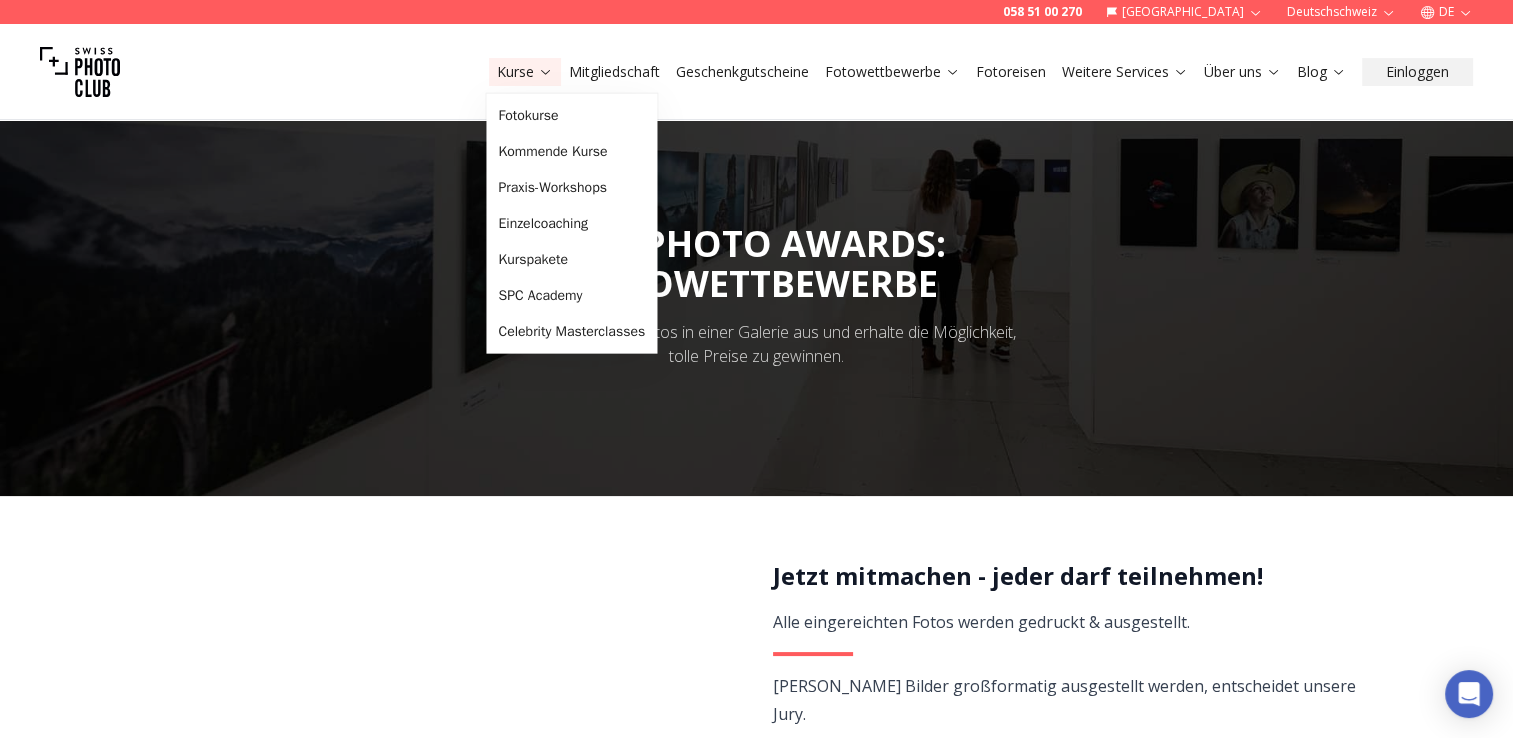click on "Kurse" at bounding box center (525, 72) 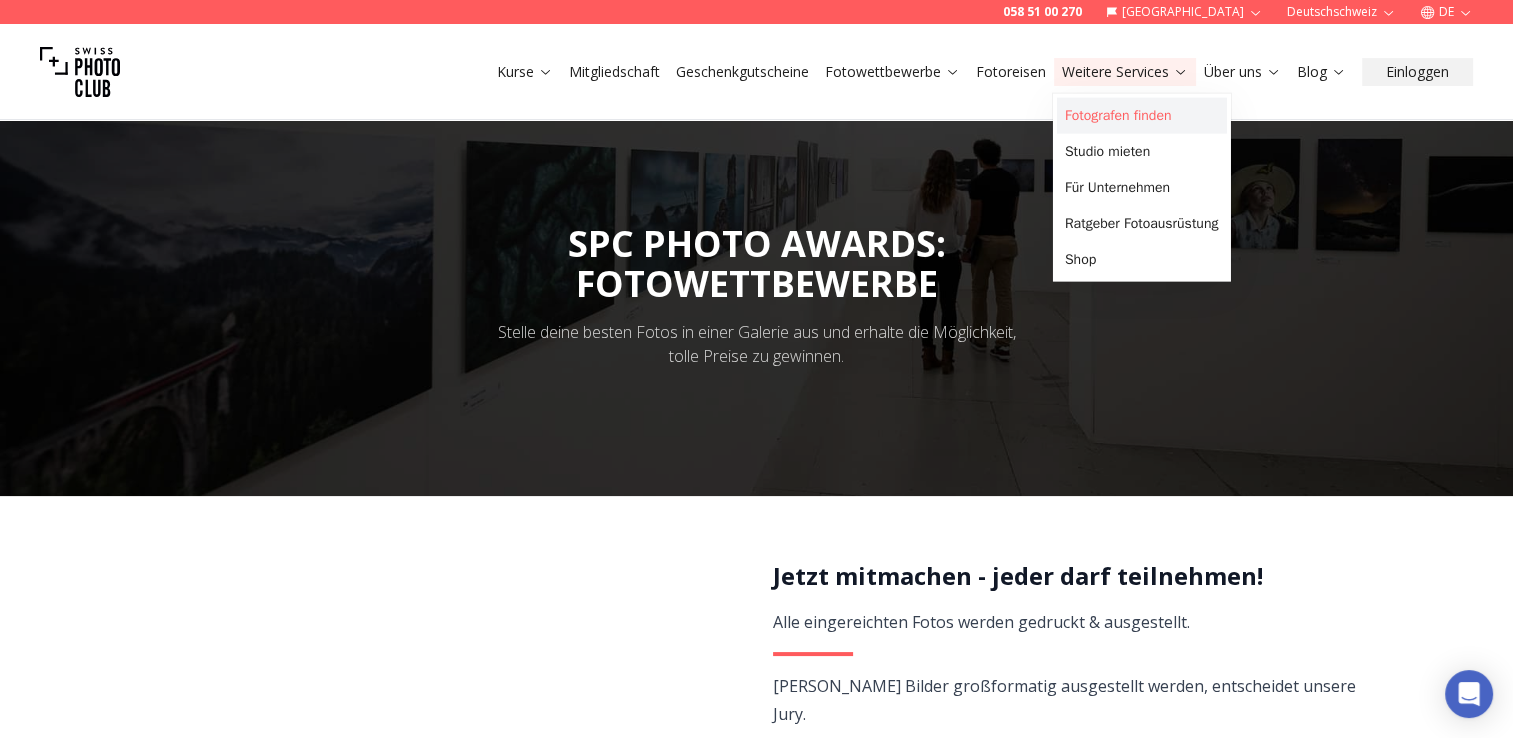 click on "Fotografen finden" at bounding box center (1142, 116) 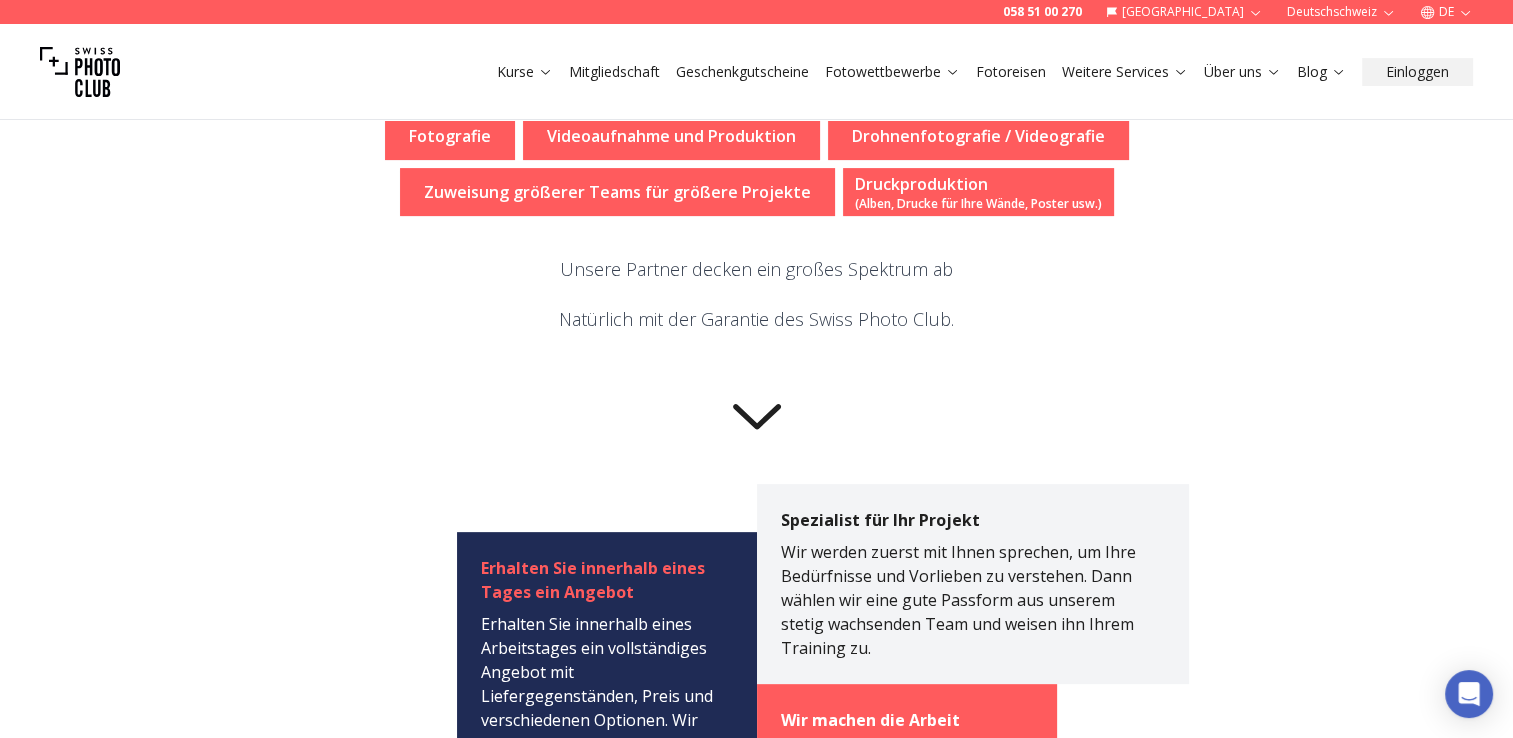 scroll, scrollTop: 200, scrollLeft: 0, axis: vertical 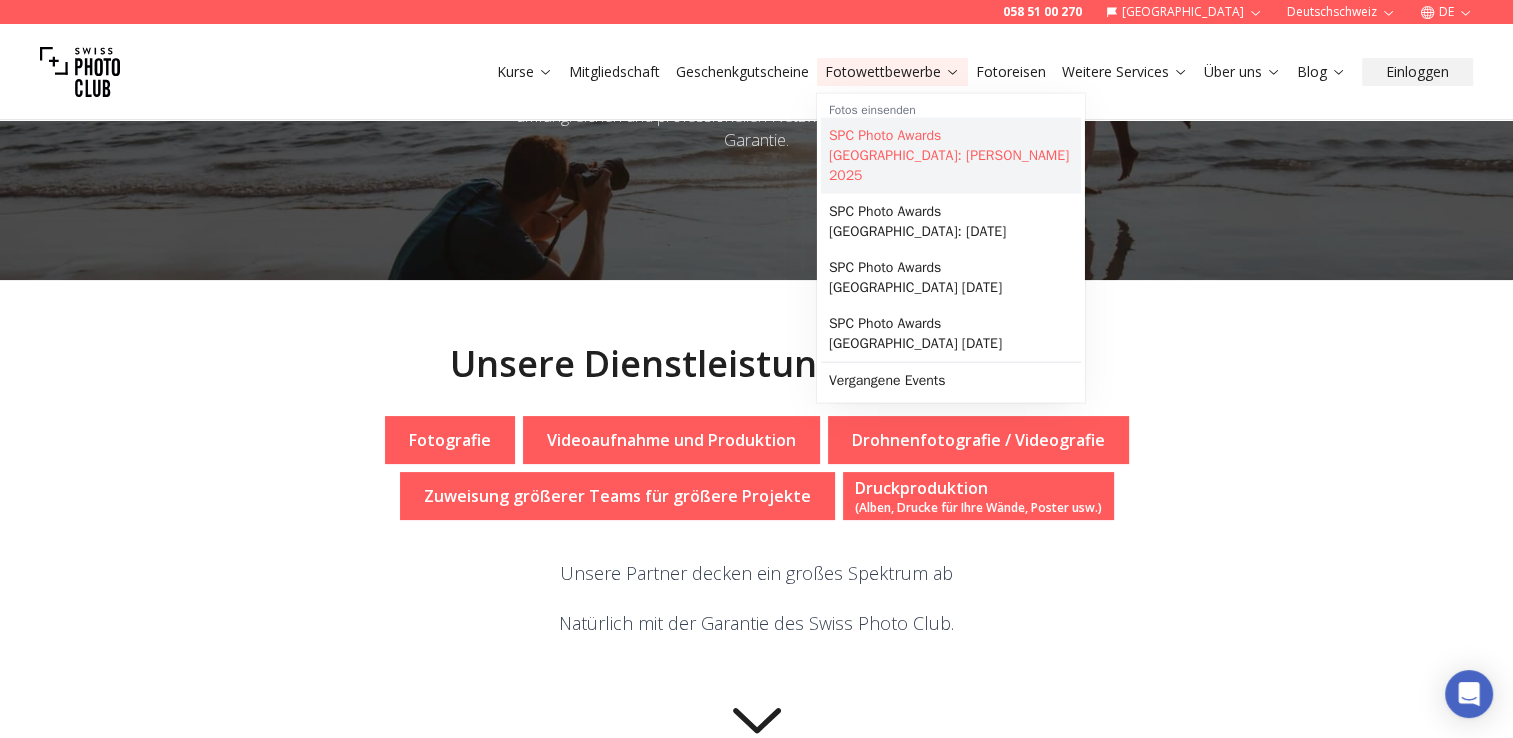 click on "SPC Photo Awards [GEOGRAPHIC_DATA]: [PERSON_NAME] 2025" at bounding box center [951, 156] 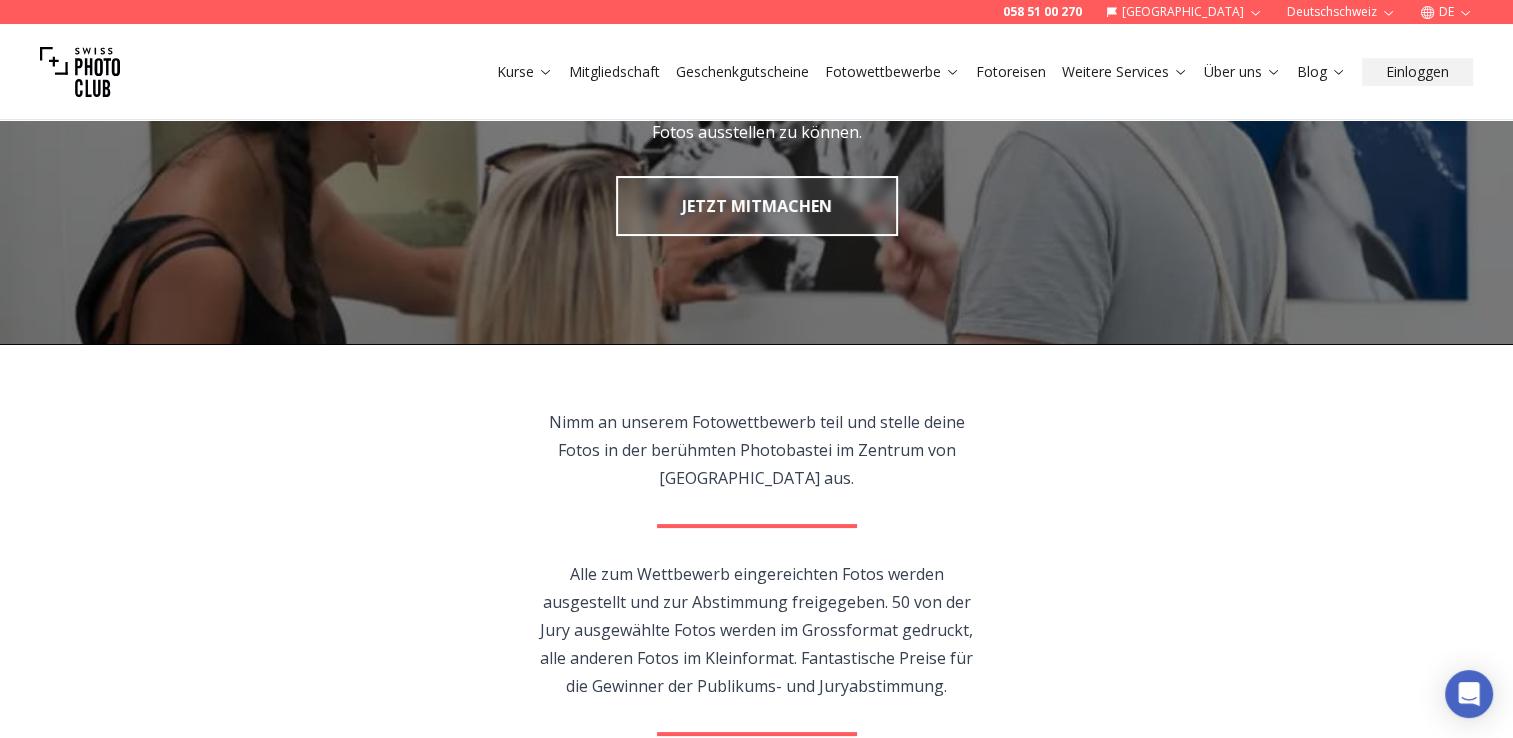 scroll, scrollTop: 0, scrollLeft: 0, axis: both 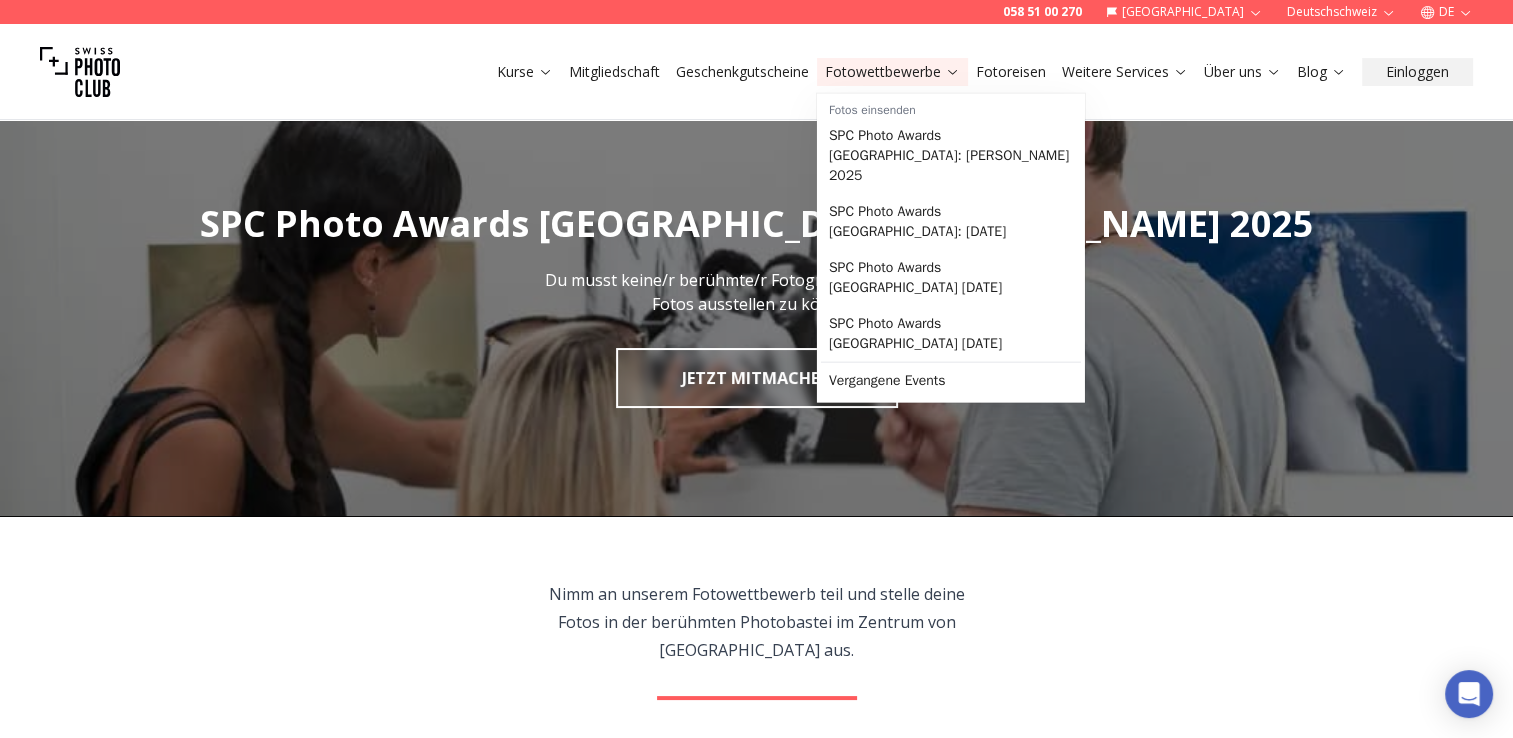 click on "Fotowettbewerbe" at bounding box center (892, 72) 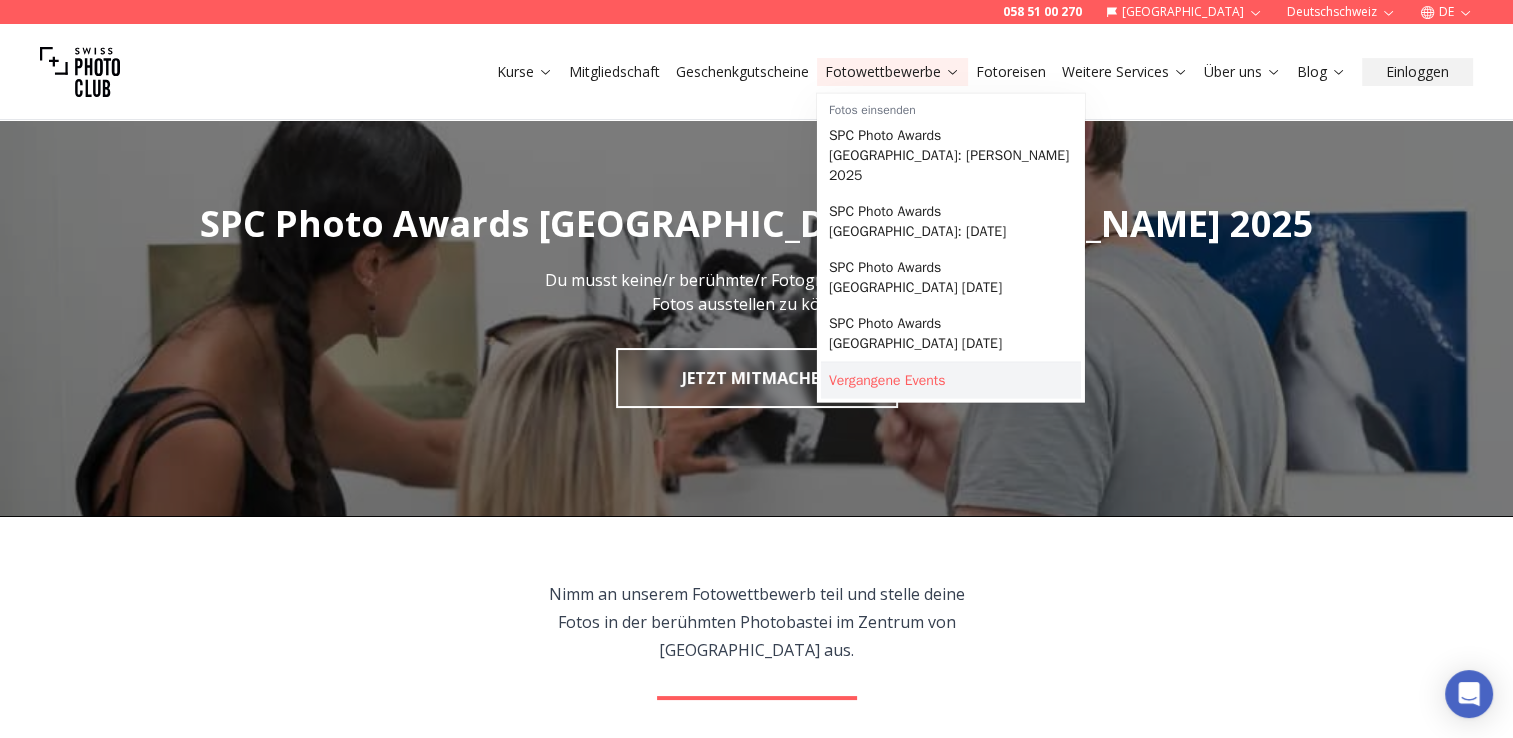 click on "Vergangene Events" at bounding box center (951, 381) 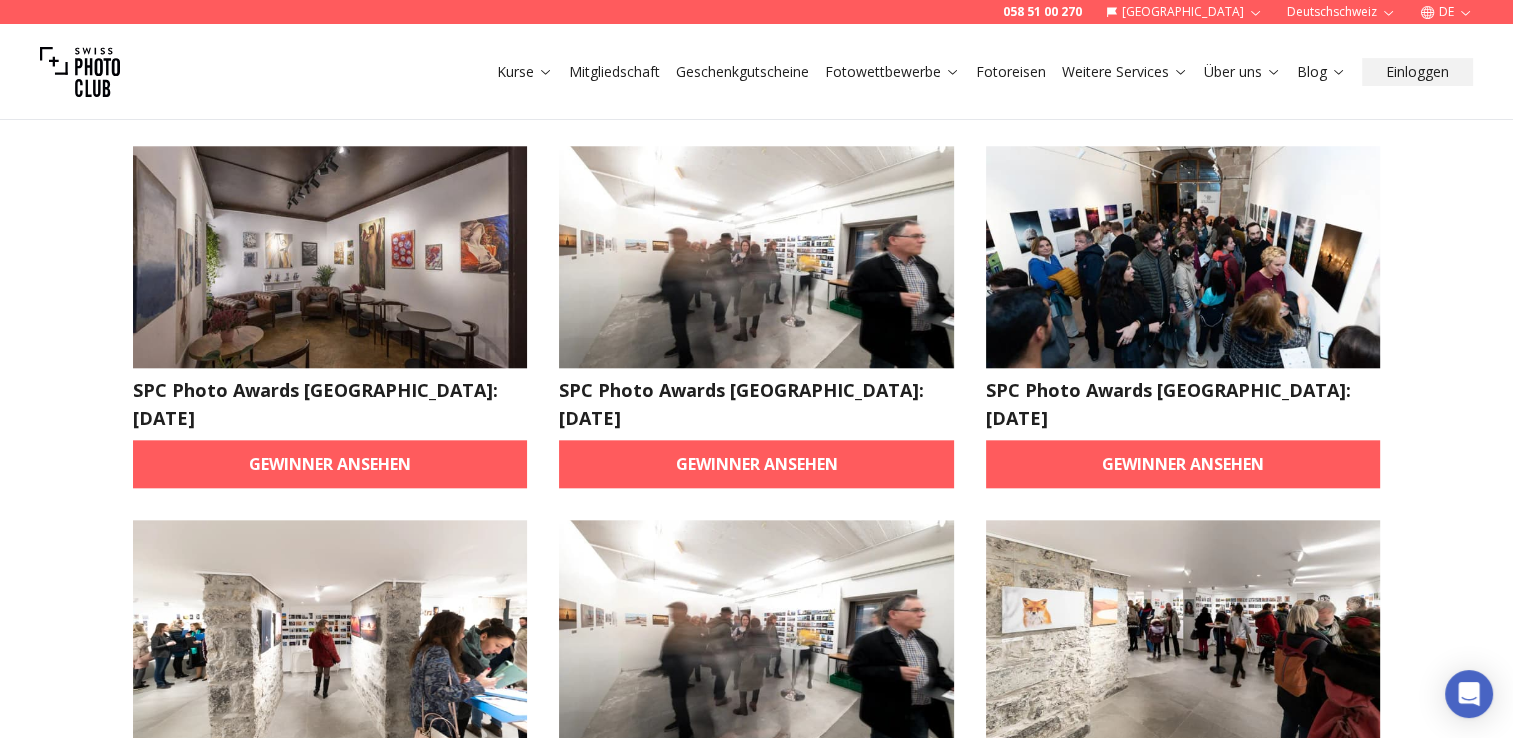scroll, scrollTop: 2100, scrollLeft: 0, axis: vertical 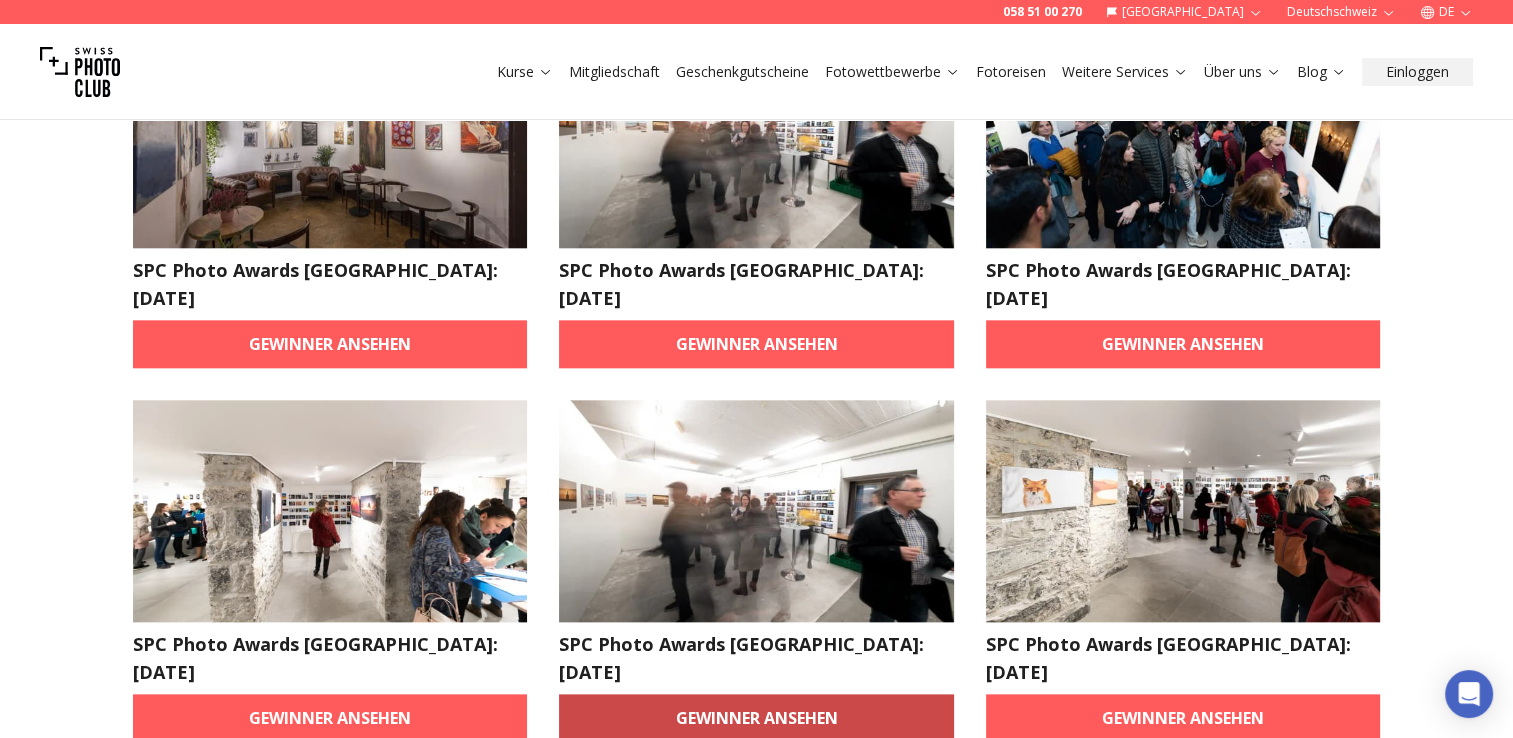 click on "Gewinner ansehen" at bounding box center (756, 718) 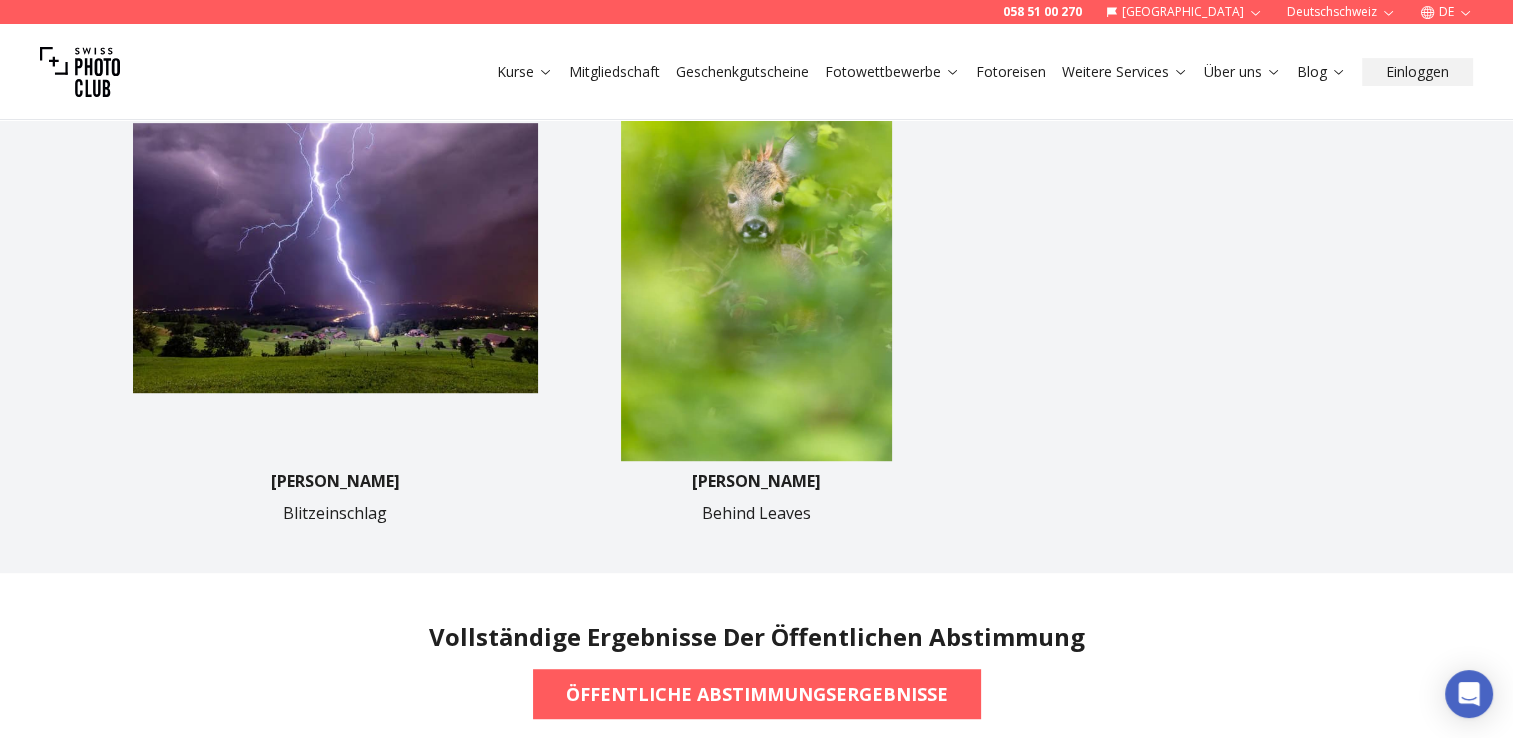 scroll, scrollTop: 1100, scrollLeft: 0, axis: vertical 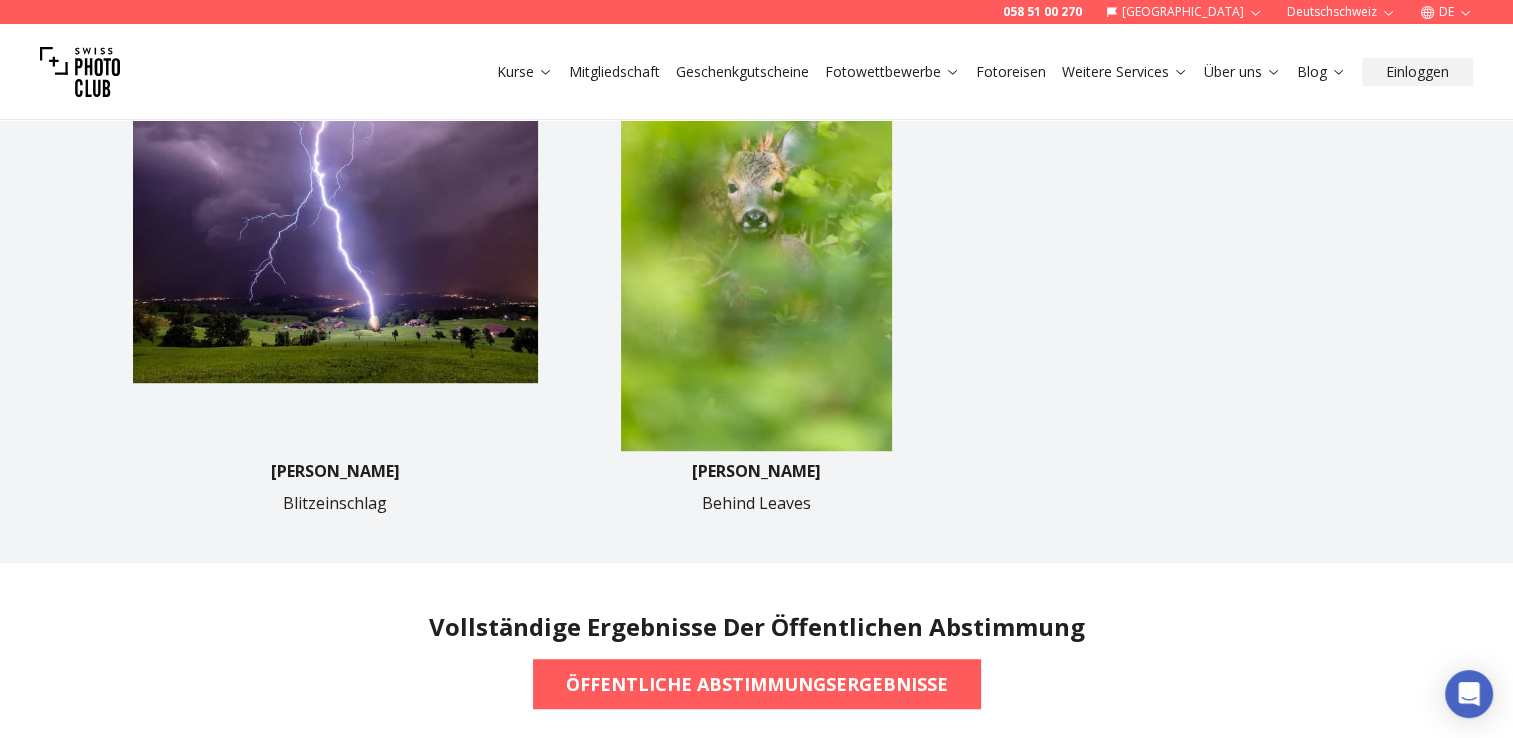 click at bounding box center (335, 247) 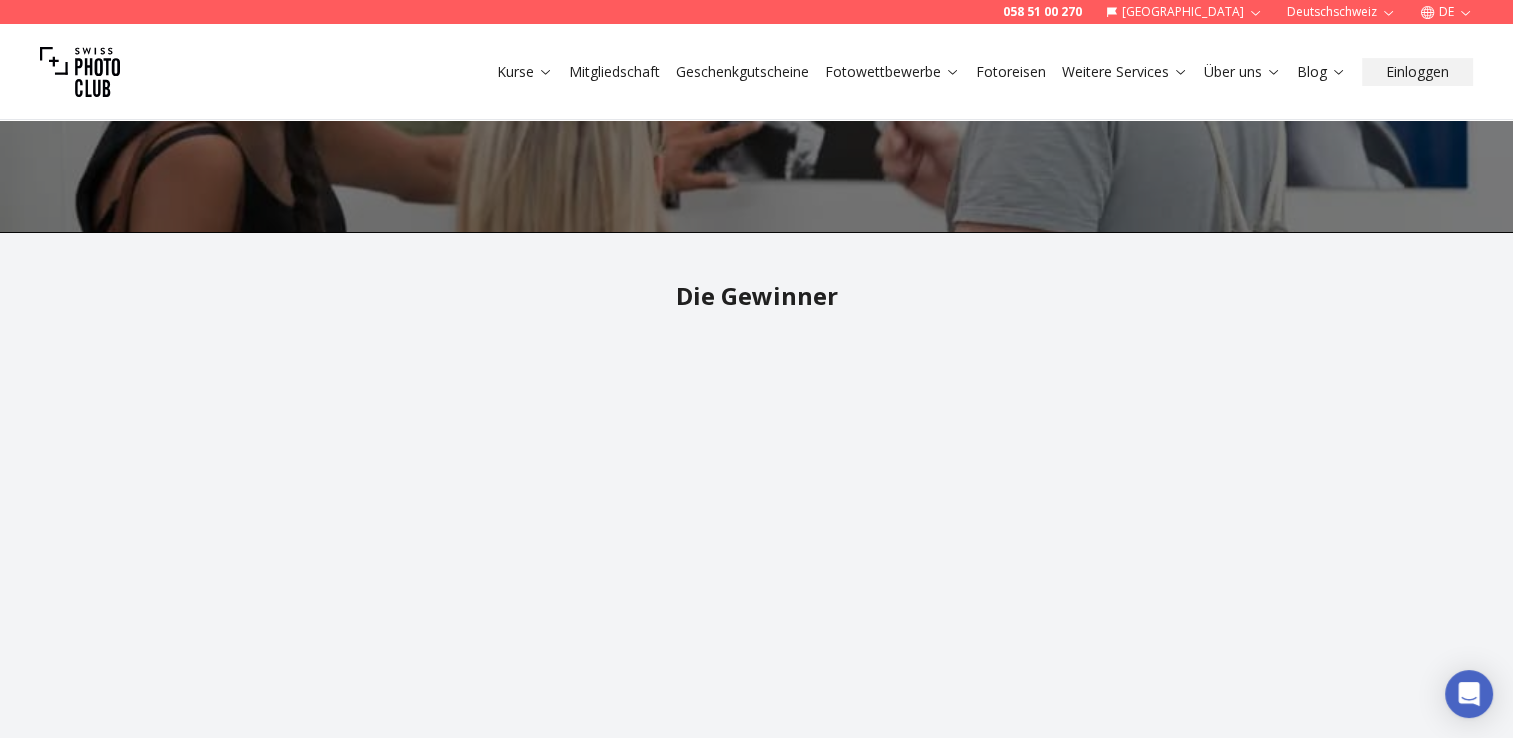 scroll, scrollTop: 500, scrollLeft: 0, axis: vertical 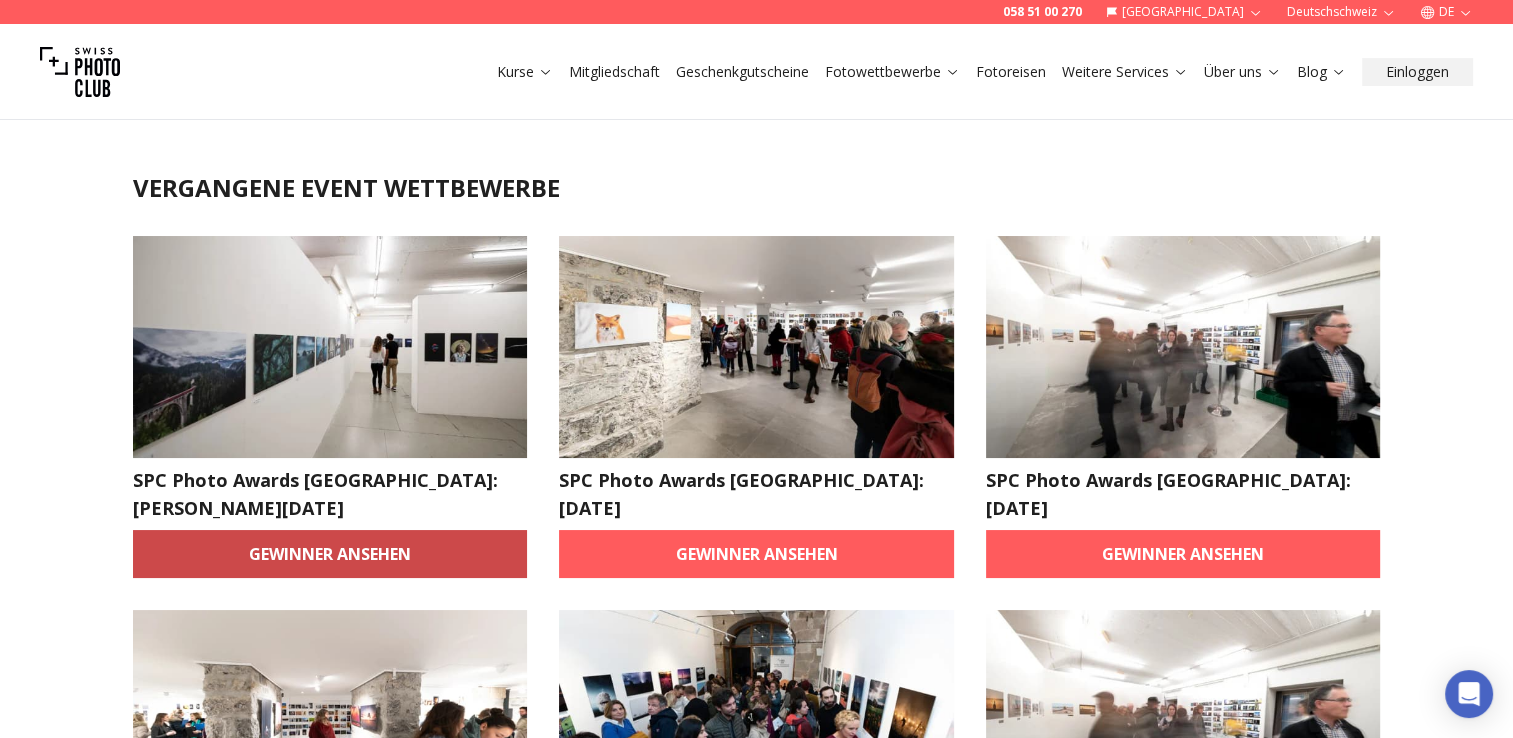 click on "Gewinner ansehen" at bounding box center (330, 554) 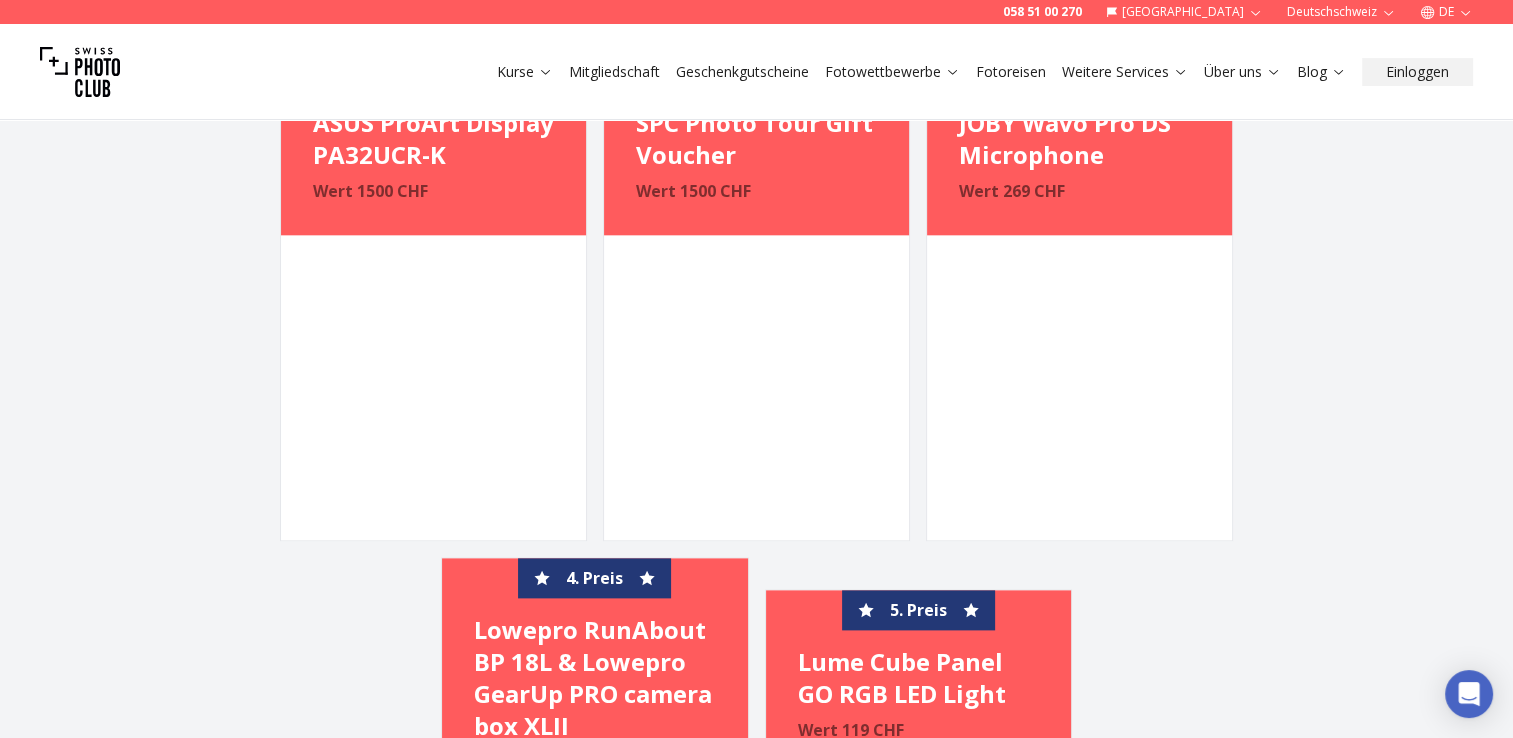 scroll, scrollTop: 2300, scrollLeft: 0, axis: vertical 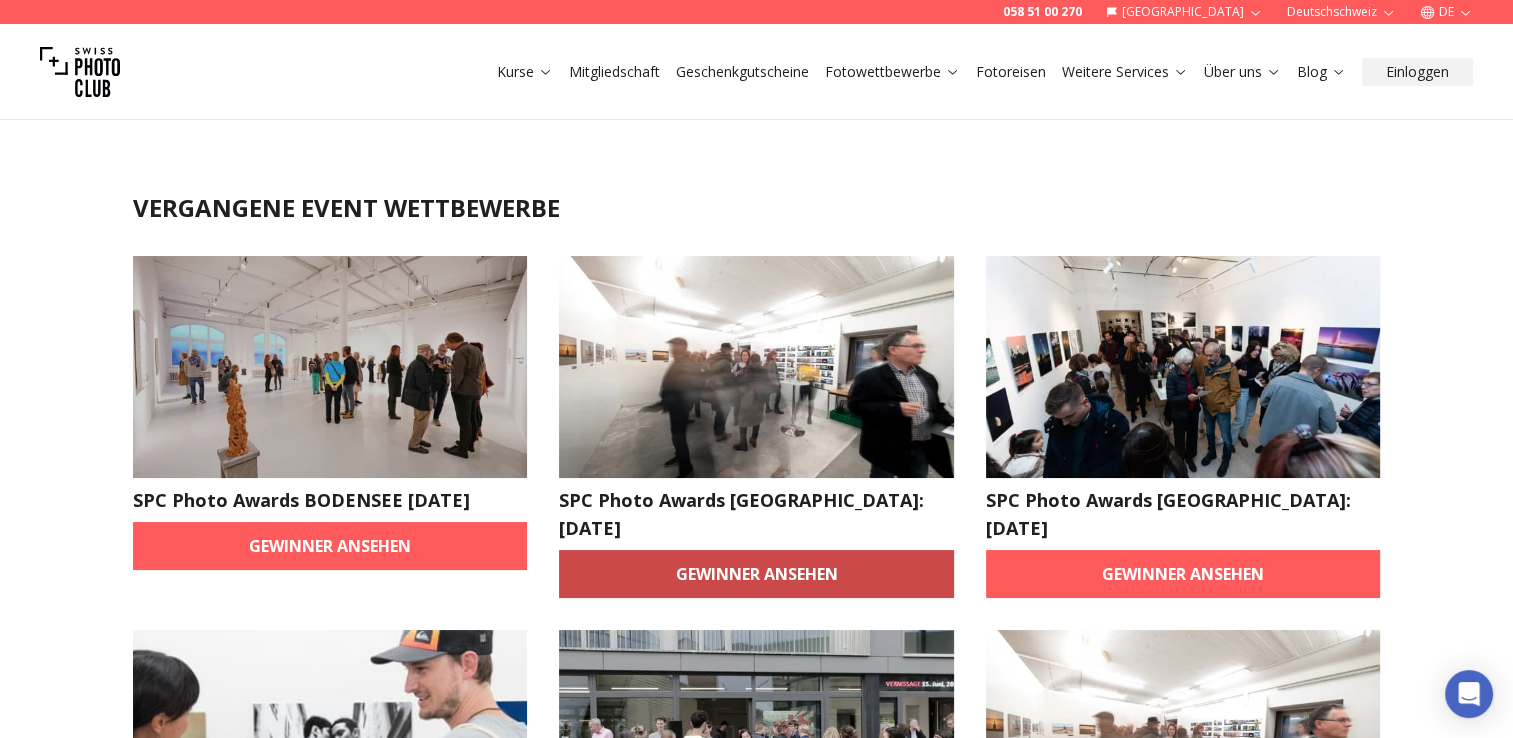 click on "Gewinner ansehen" at bounding box center [756, 574] 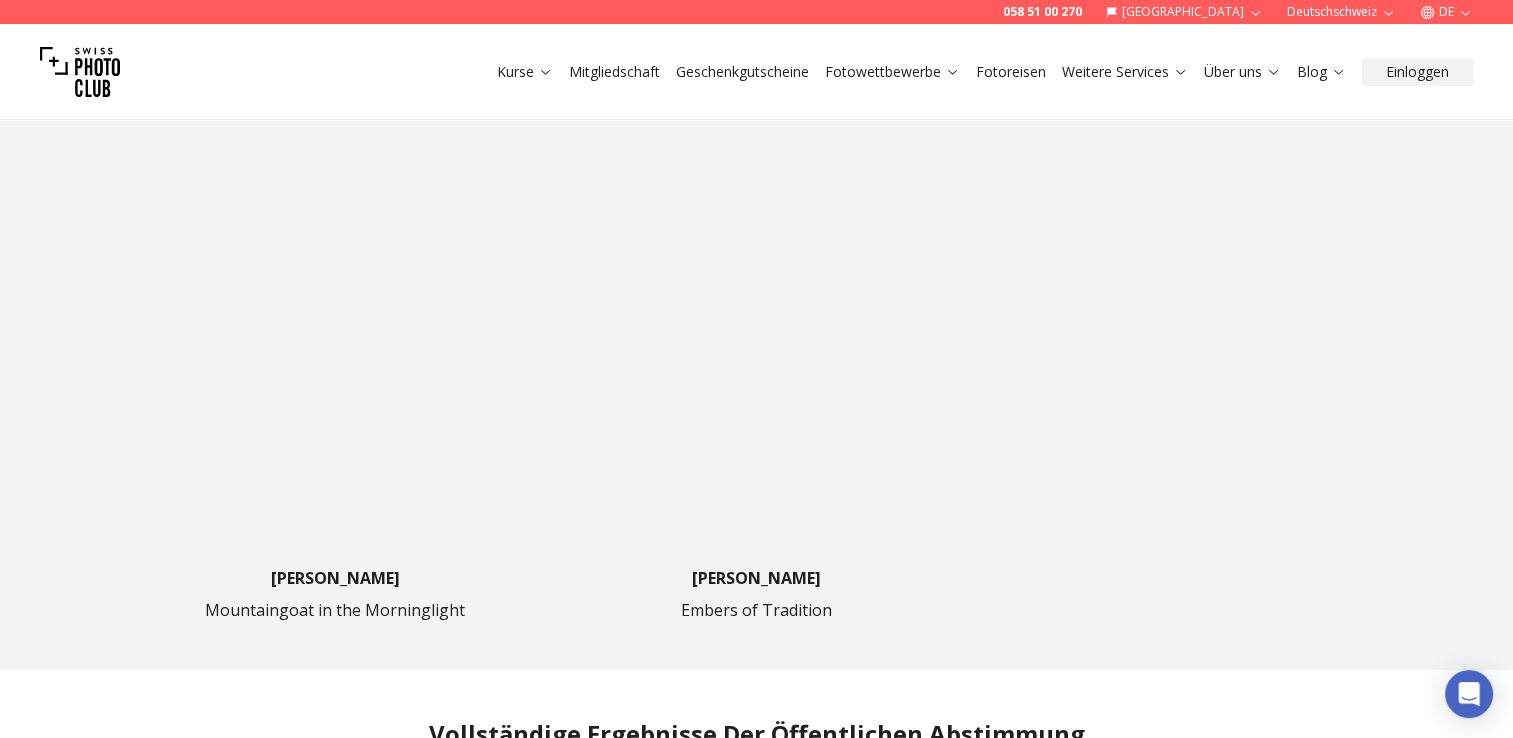scroll, scrollTop: 1000, scrollLeft: 0, axis: vertical 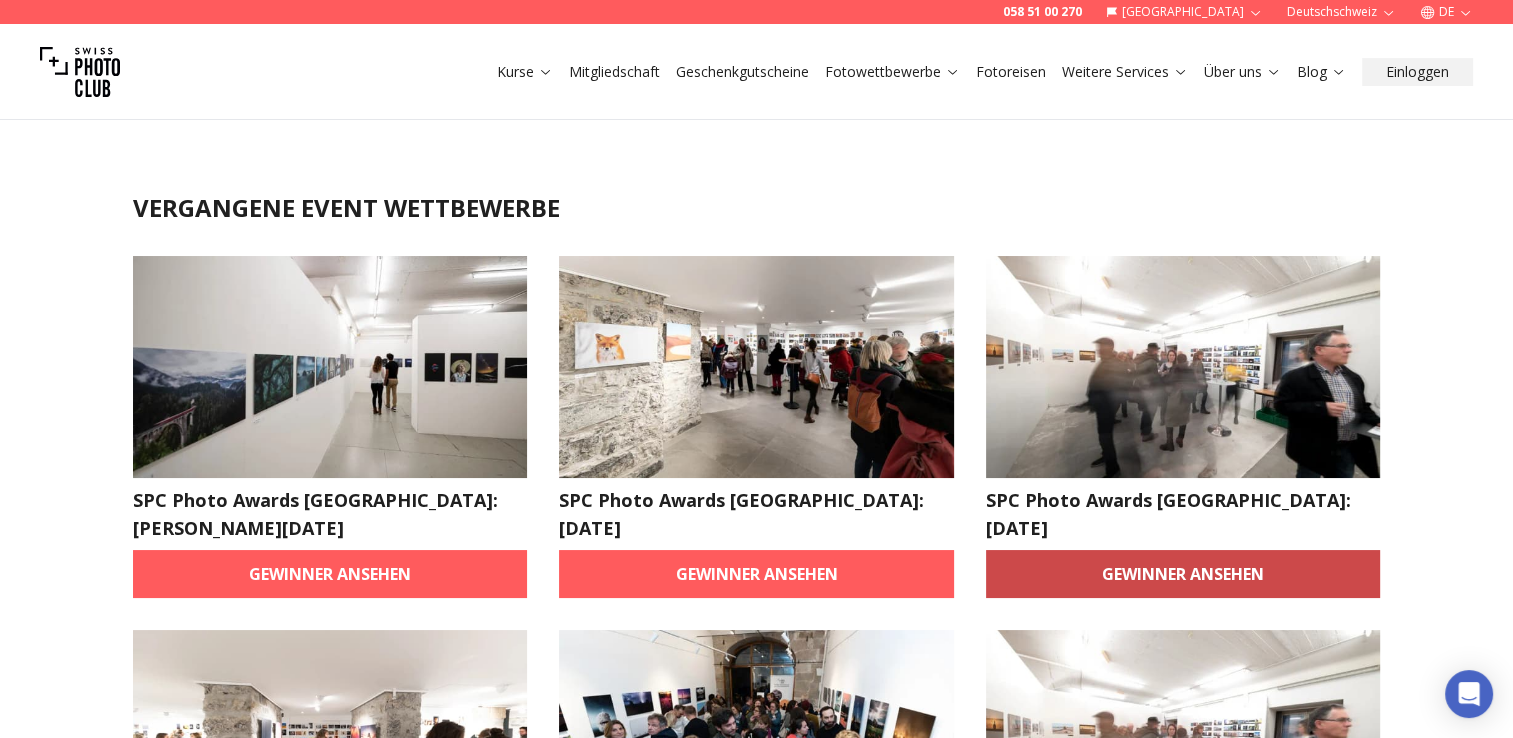 click on "Gewinner ansehen" at bounding box center (1183, 574) 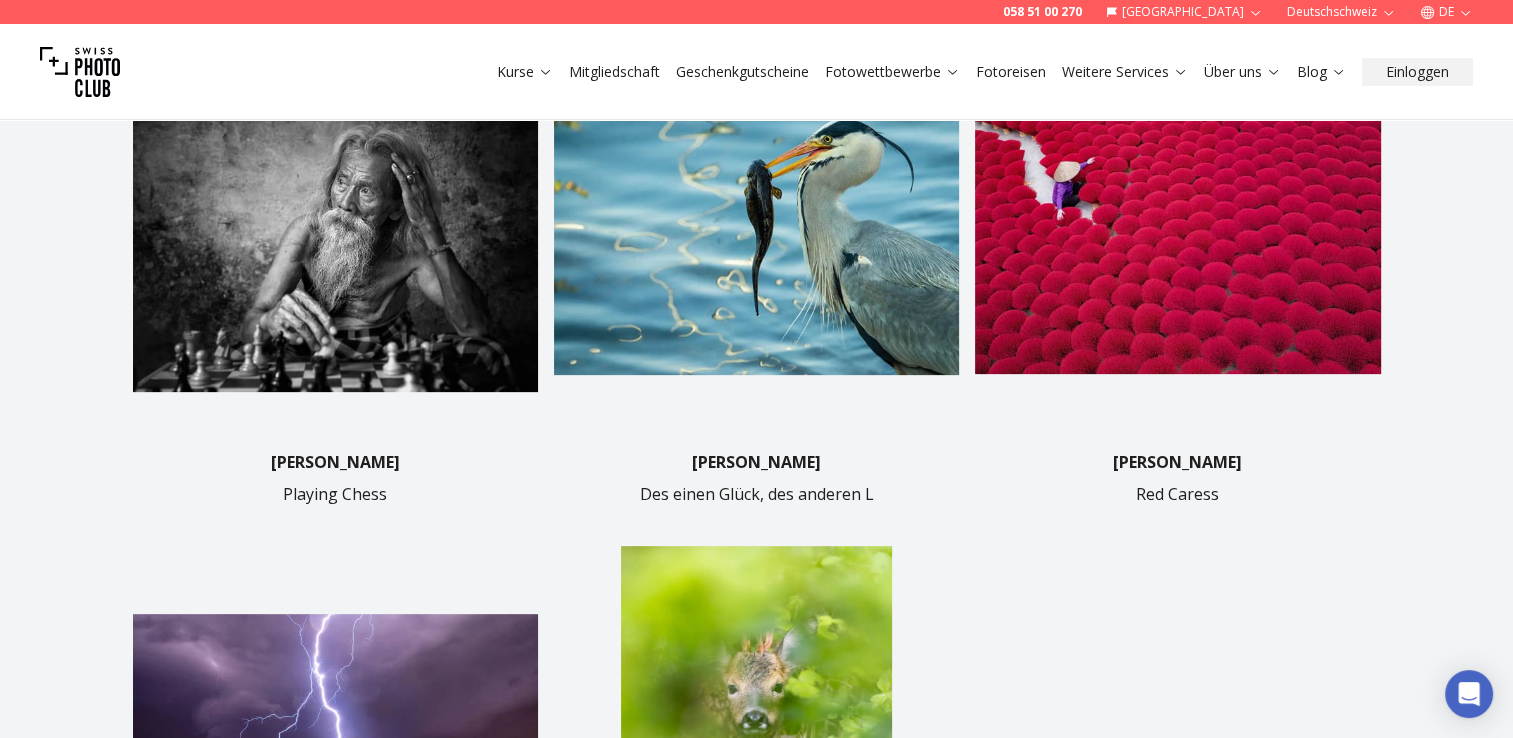 scroll, scrollTop: 600, scrollLeft: 0, axis: vertical 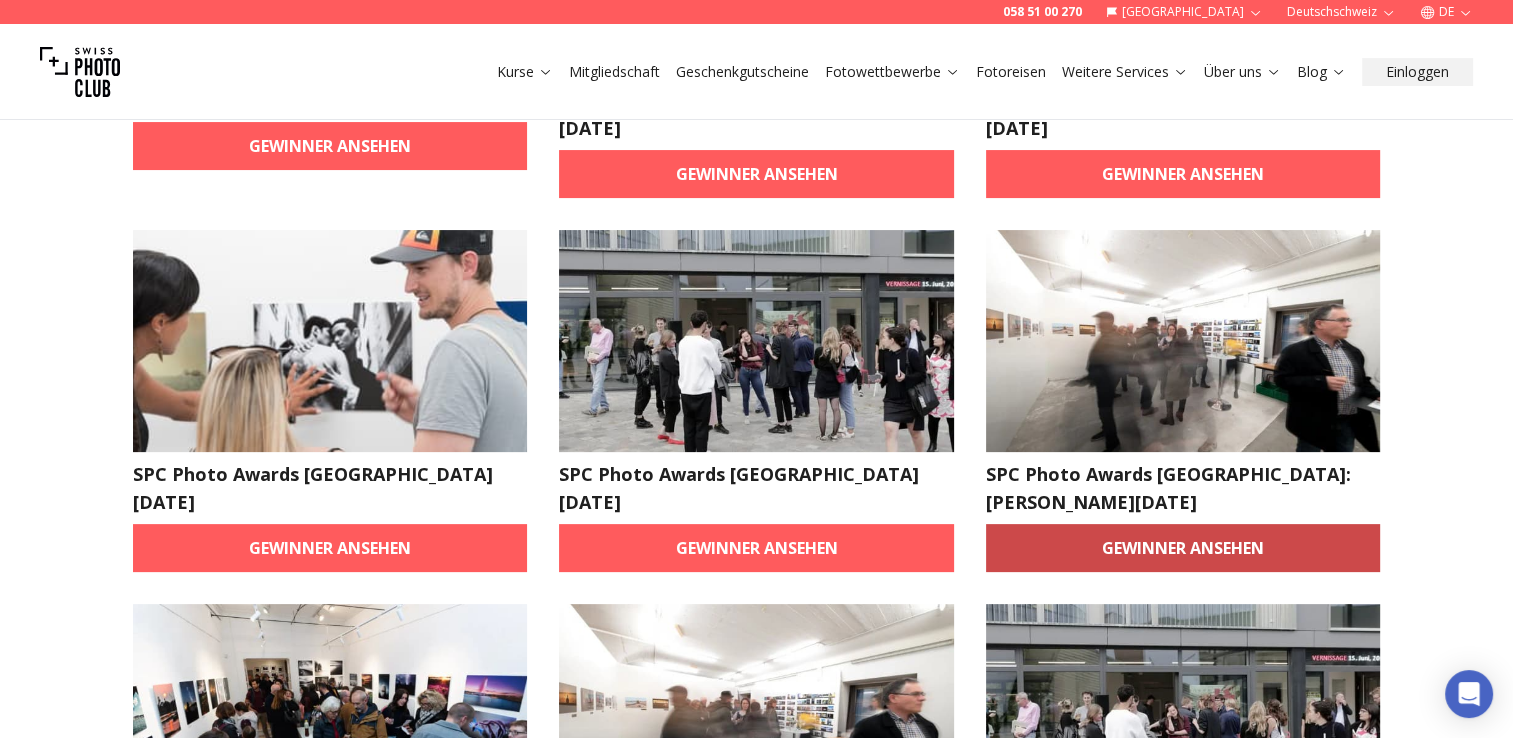 click on "Gewinner ansehen" at bounding box center [1183, 548] 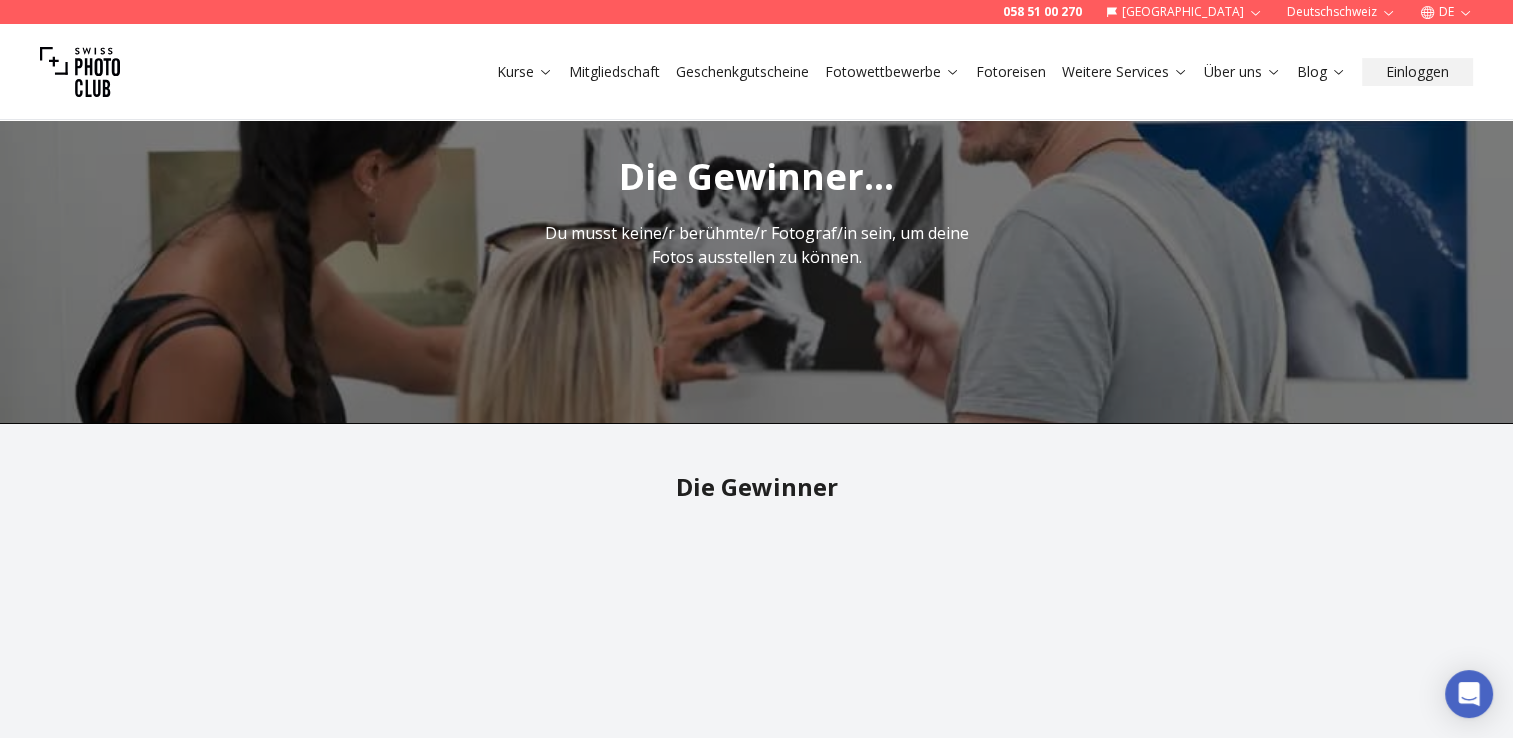 scroll, scrollTop: 0, scrollLeft: 0, axis: both 